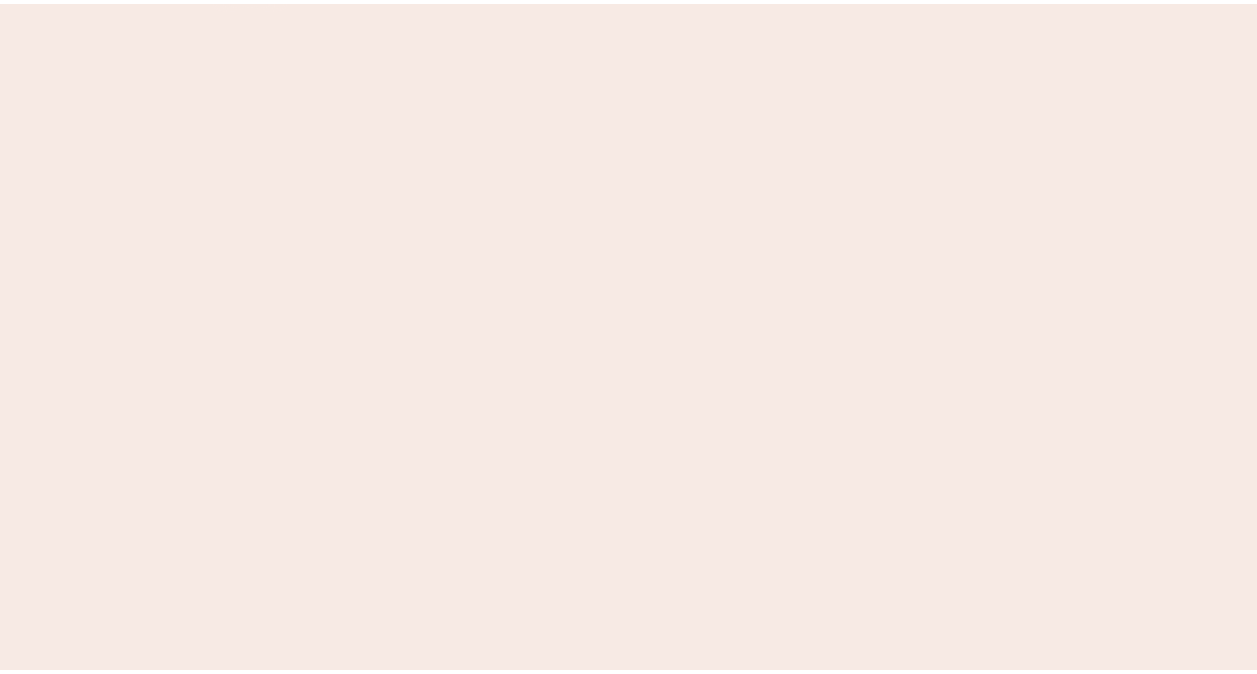 scroll, scrollTop: 0, scrollLeft: 0, axis: both 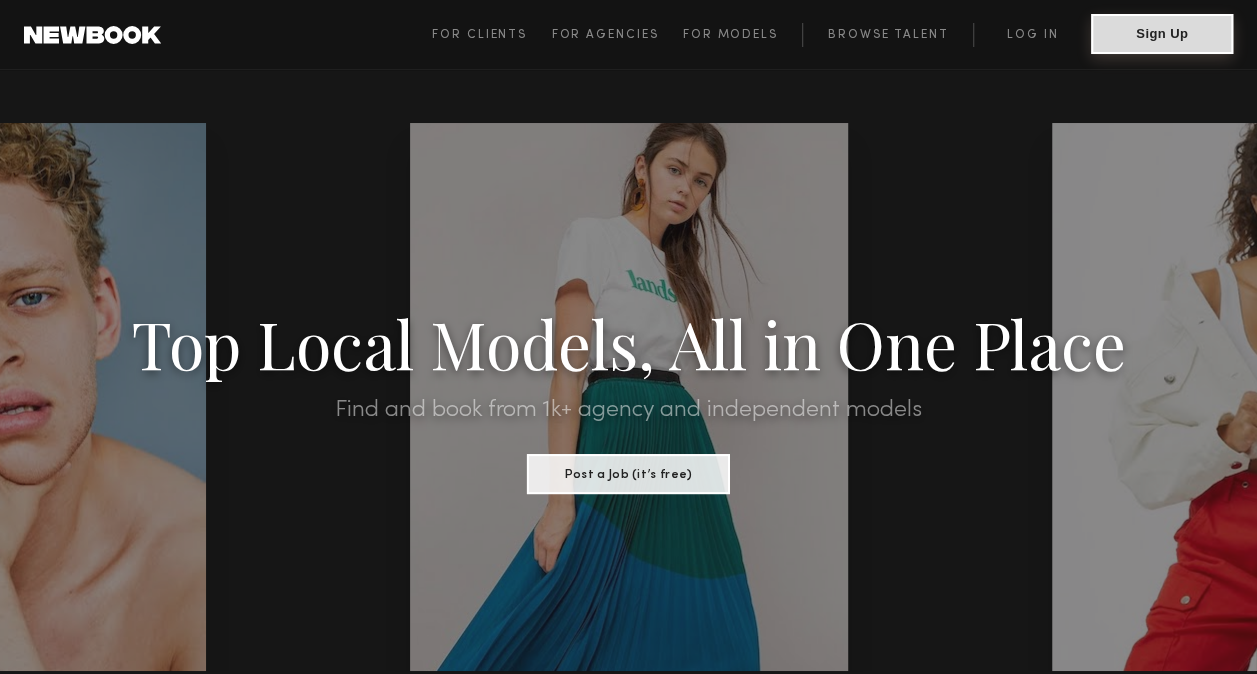 click on "Sign Up" 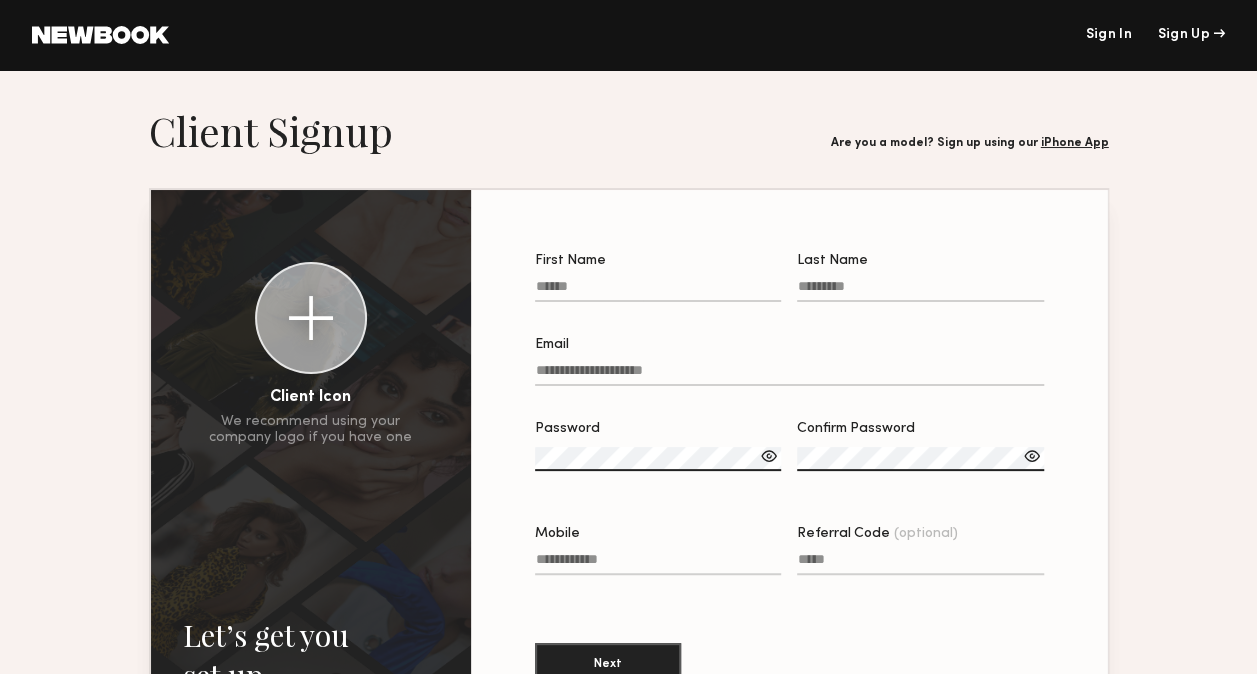 click on "First Name" 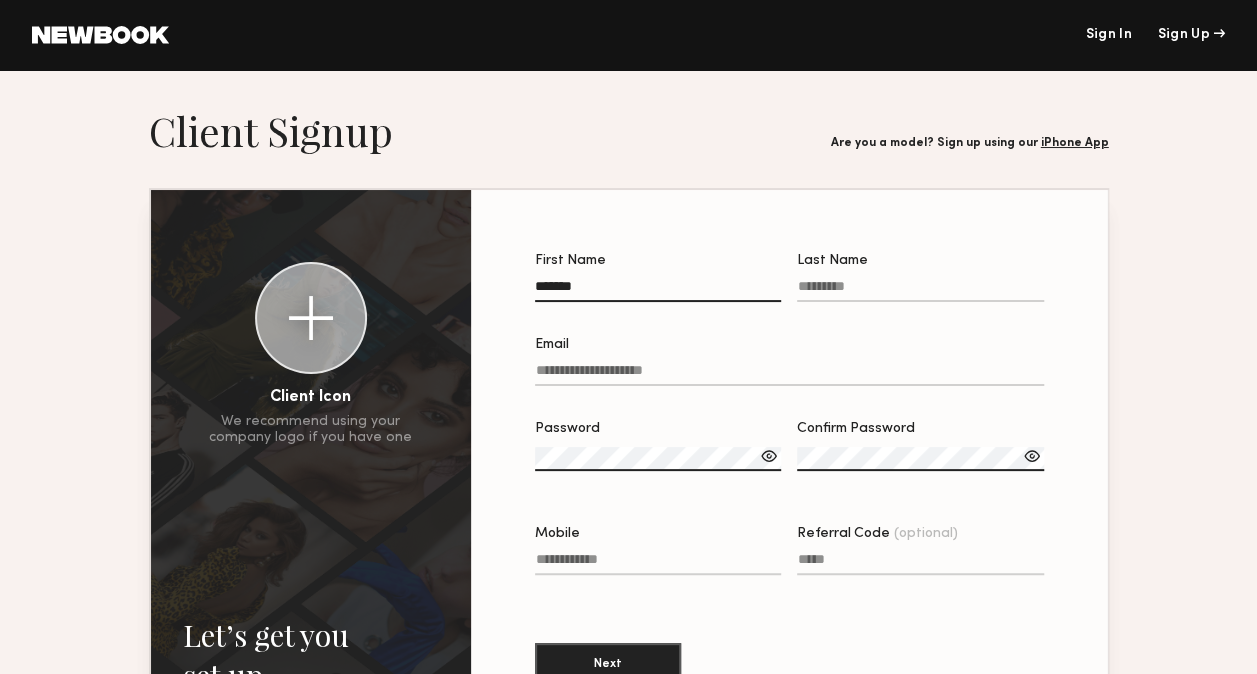 type on "*******" 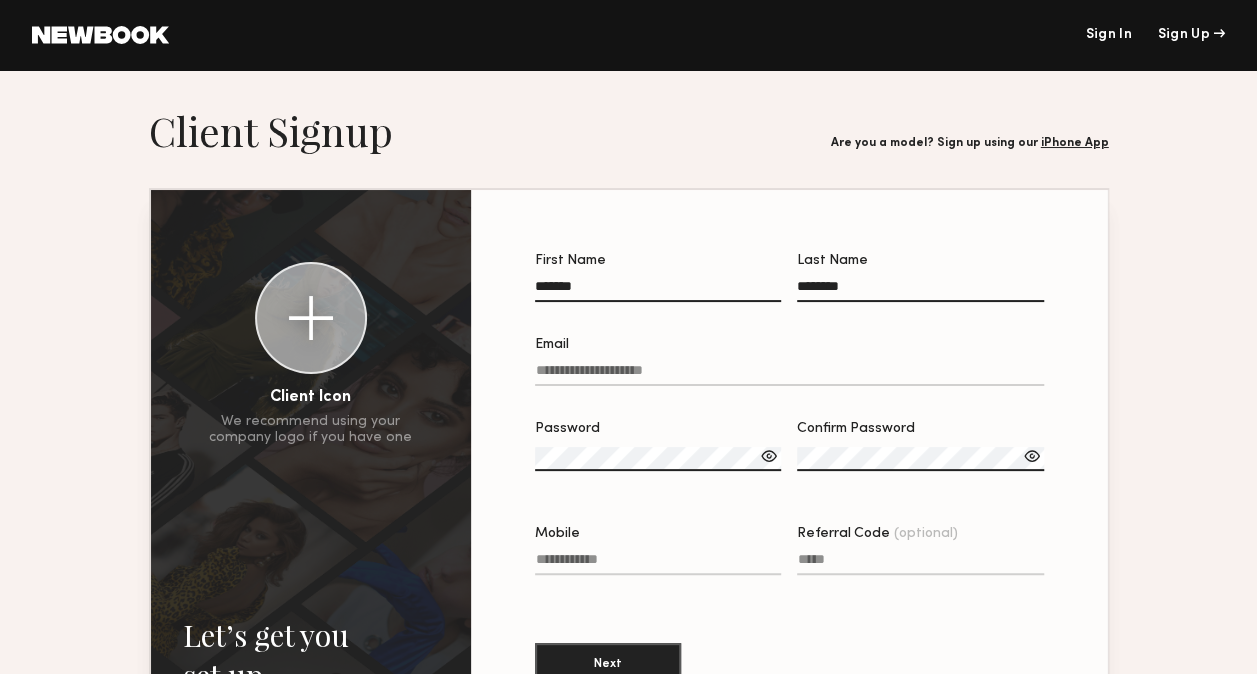 type on "********" 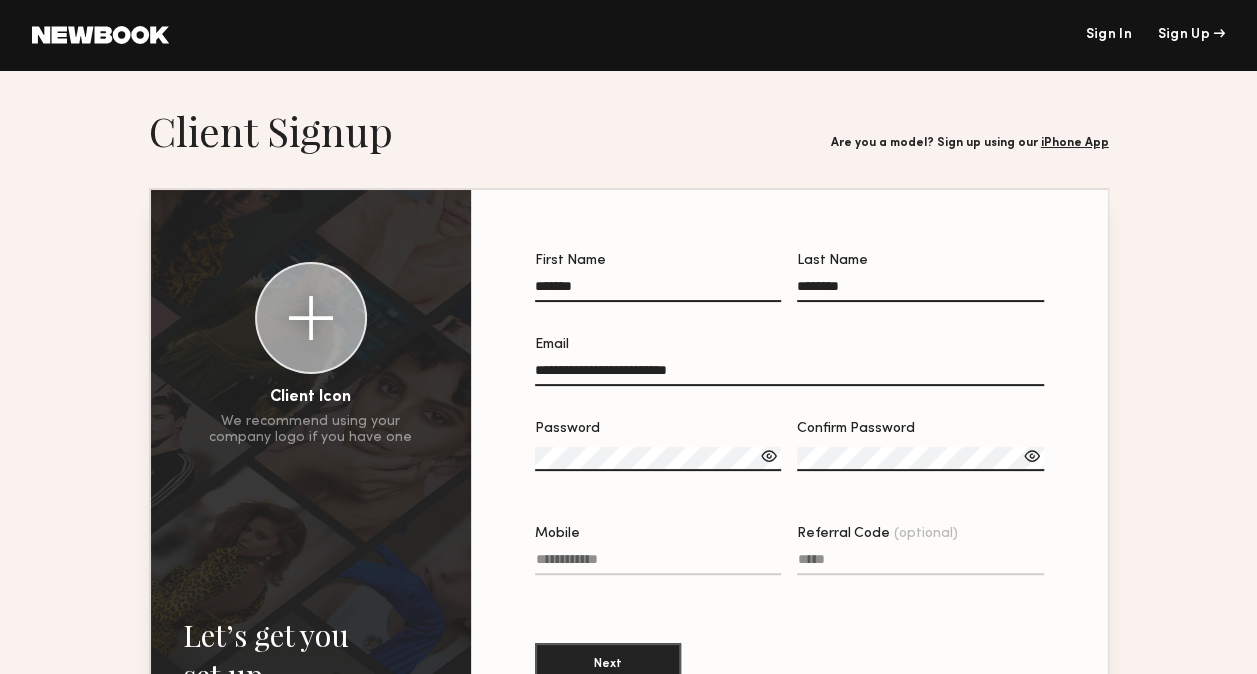 type on "**********" 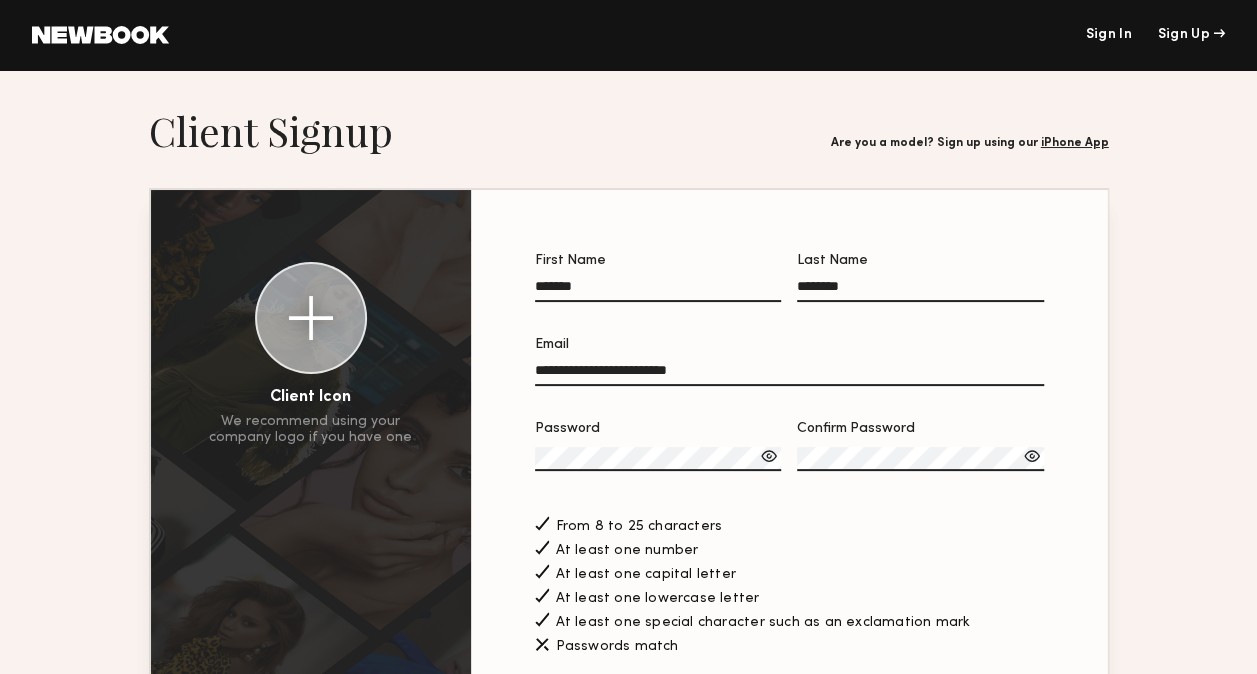 scroll, scrollTop: 153, scrollLeft: 0, axis: vertical 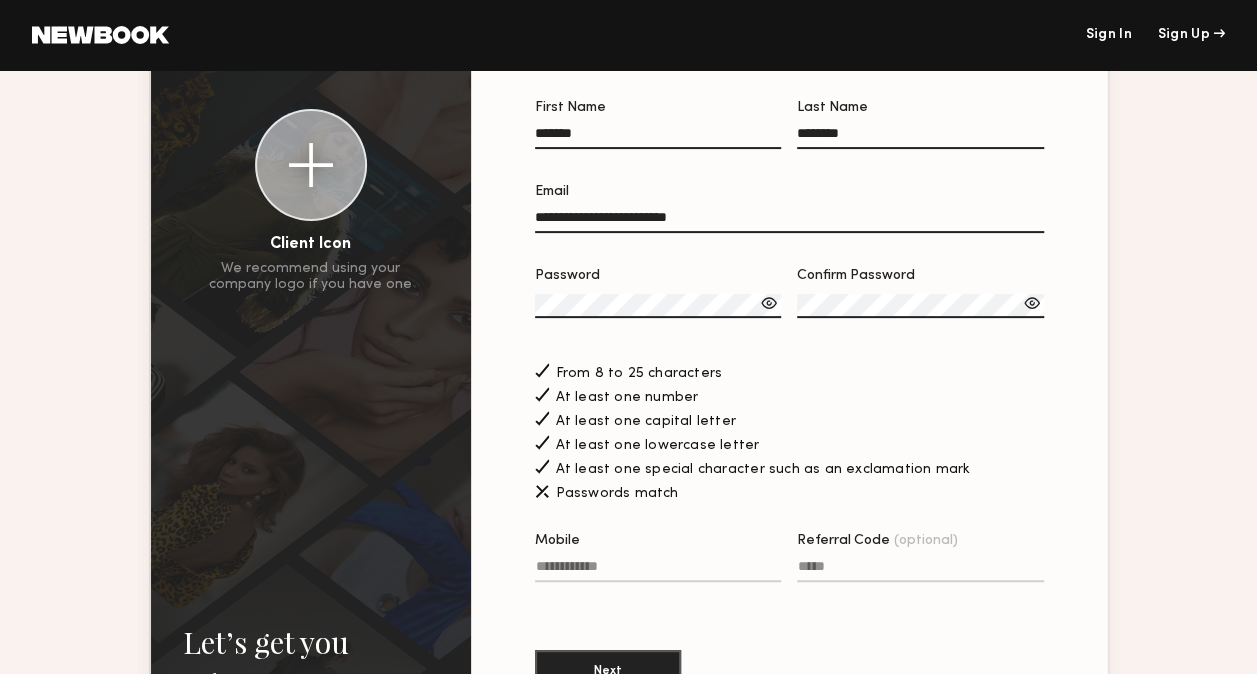 click on "Confirm Password" 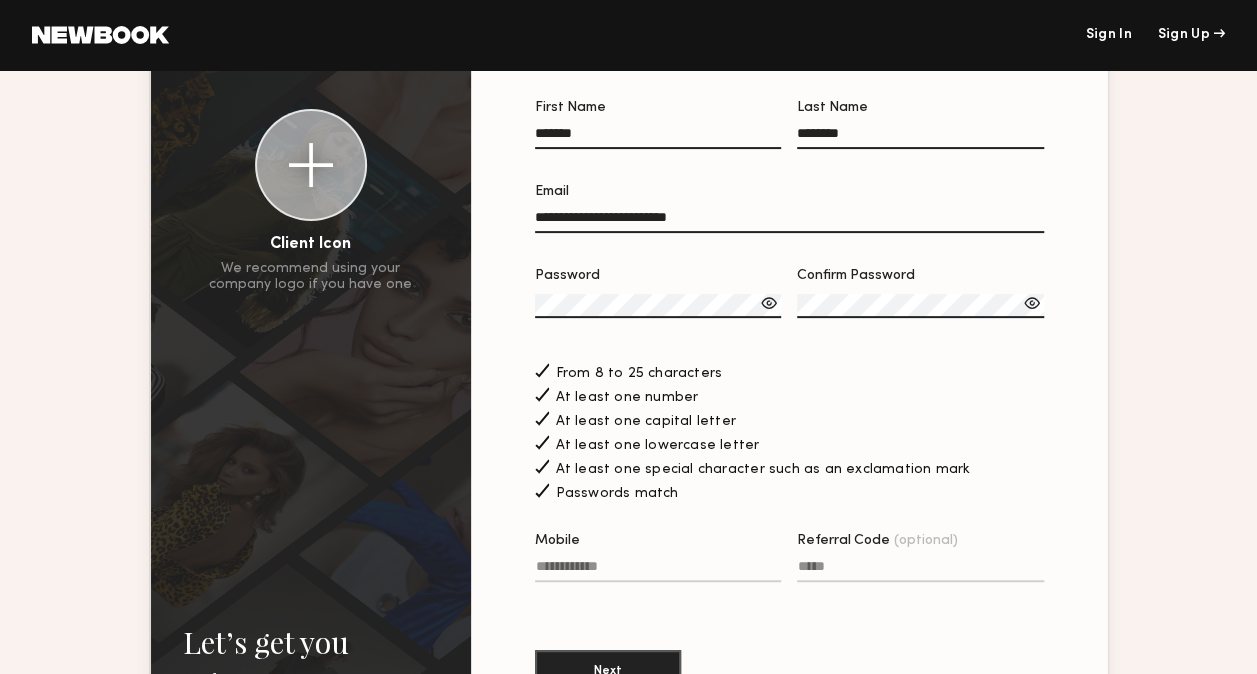 click on "Mobile" 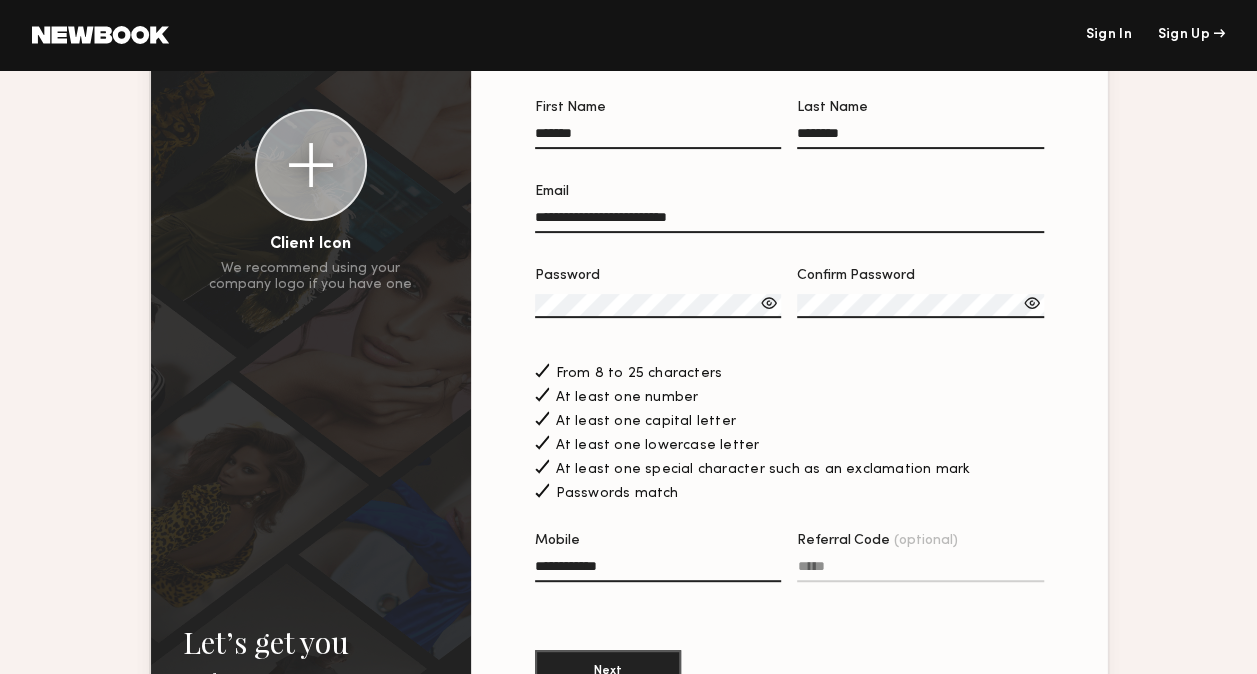 type on "**********" 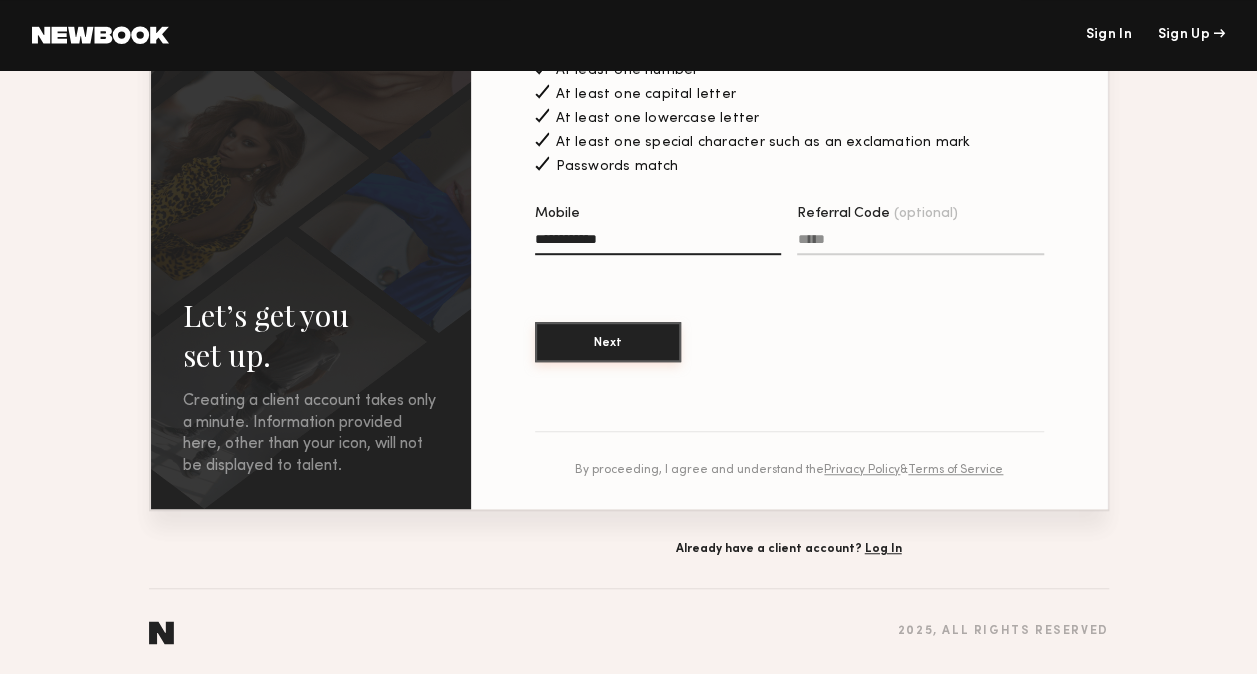 click on "Next" 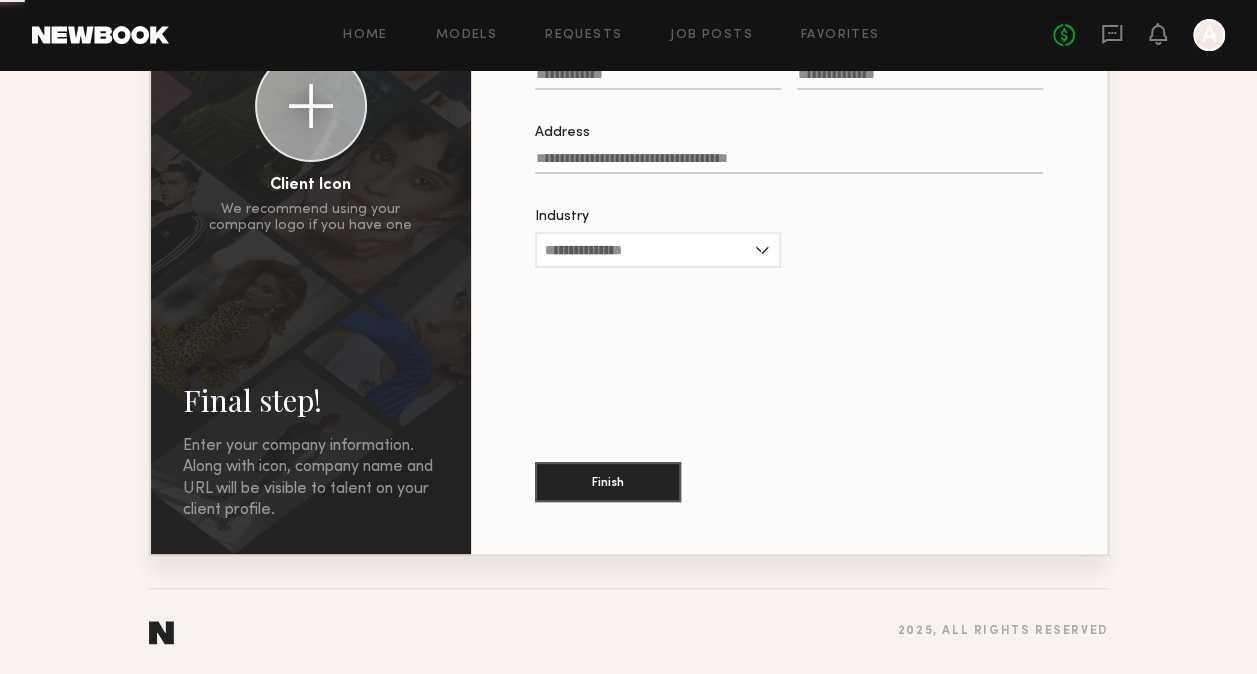 scroll, scrollTop: 0, scrollLeft: 0, axis: both 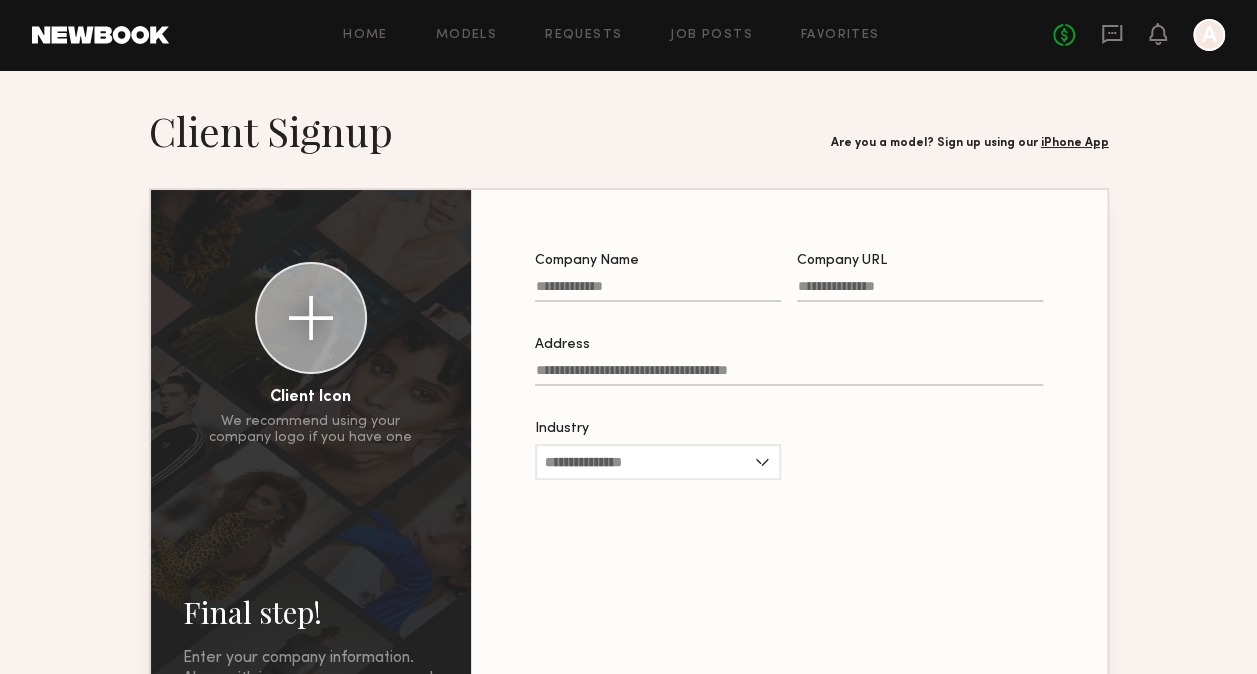 click on "Company Name" 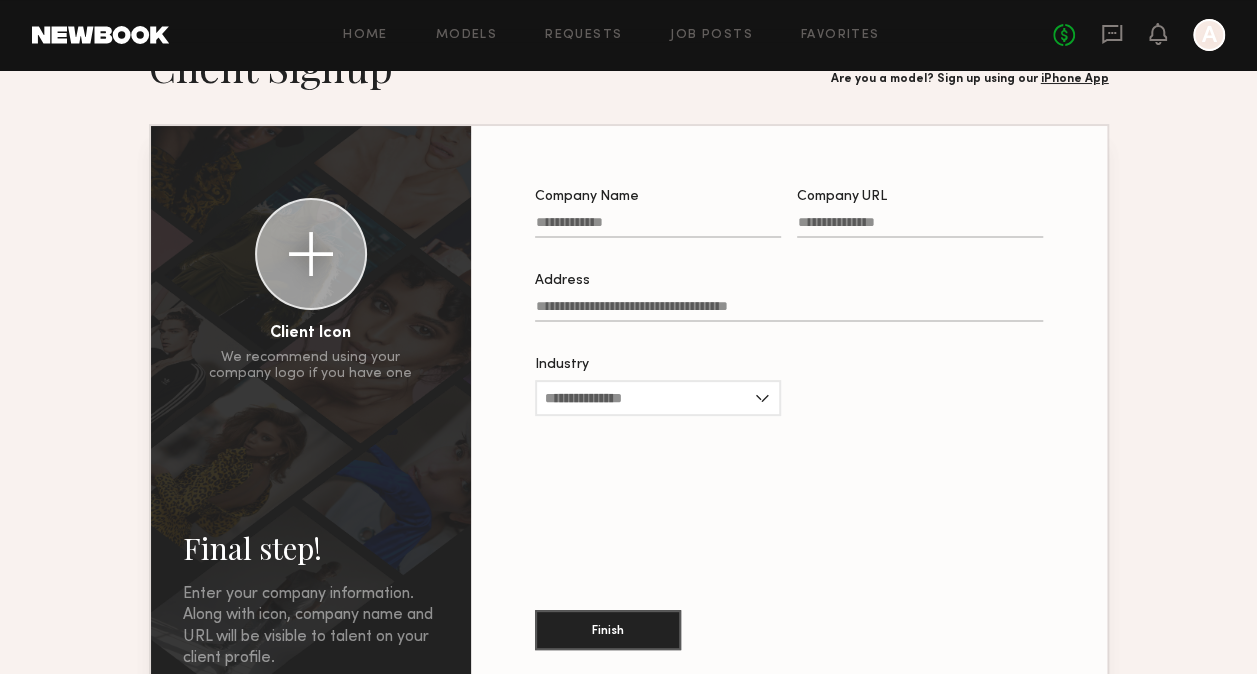 scroll, scrollTop: 126, scrollLeft: 0, axis: vertical 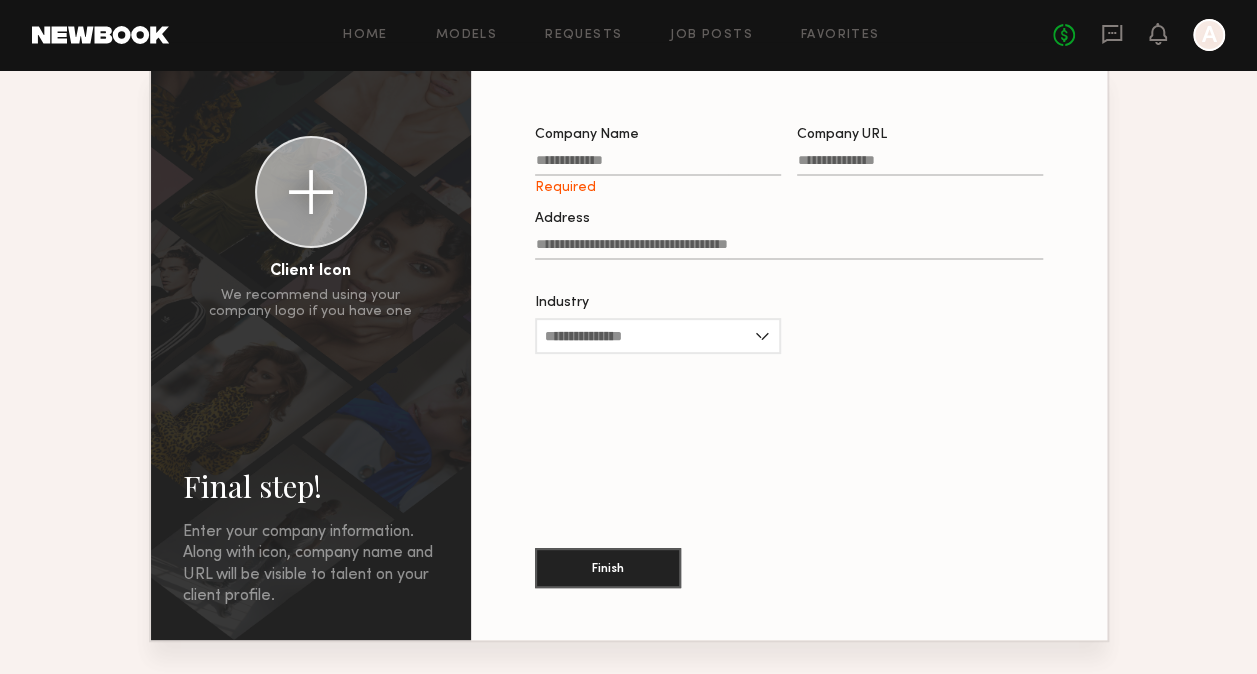 click on "Address" 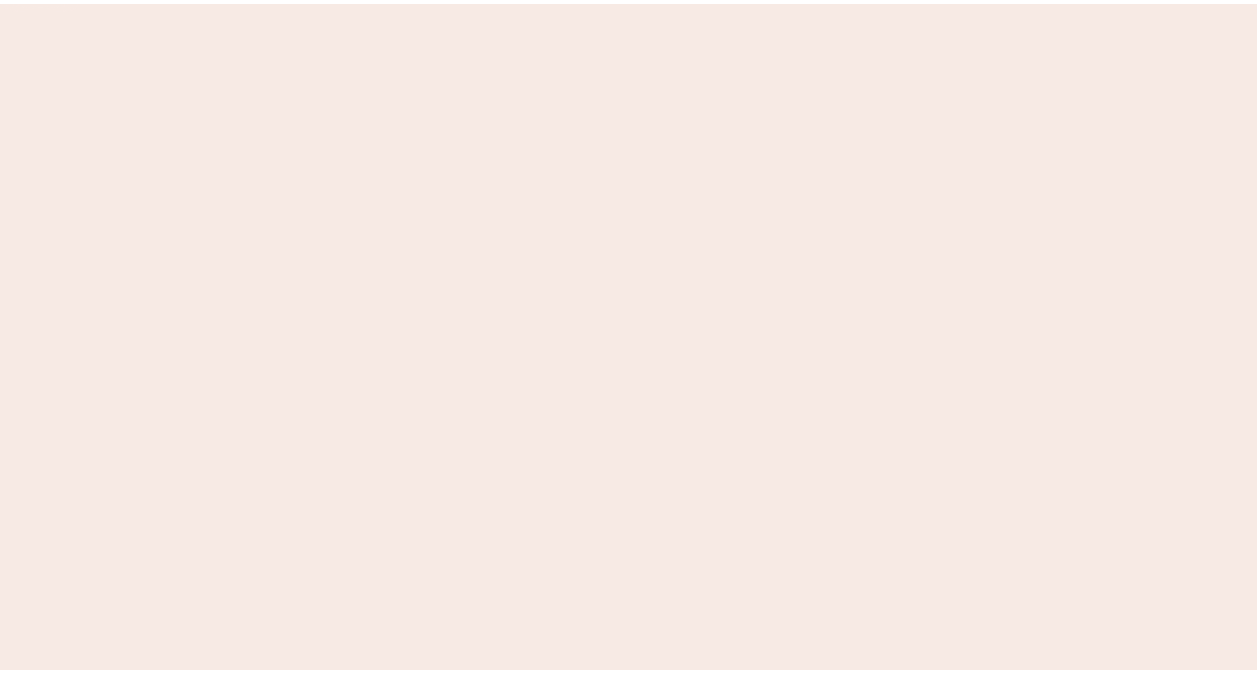 scroll, scrollTop: 0, scrollLeft: 0, axis: both 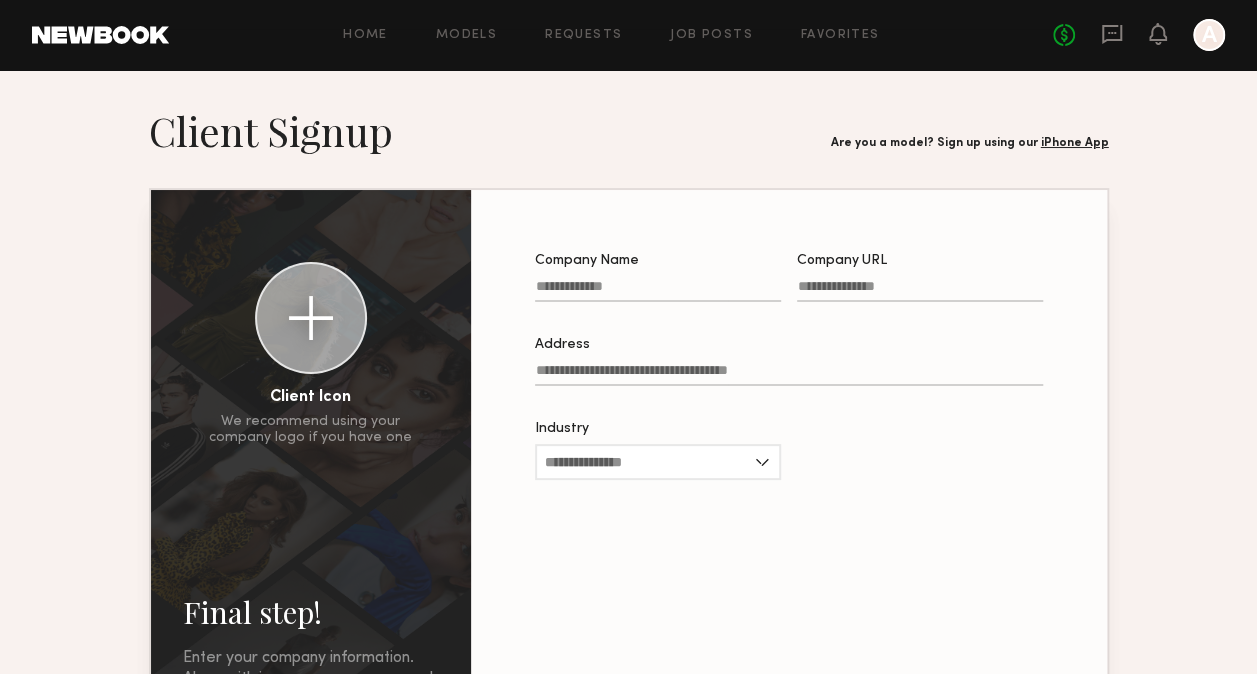 click on "iPhone App" 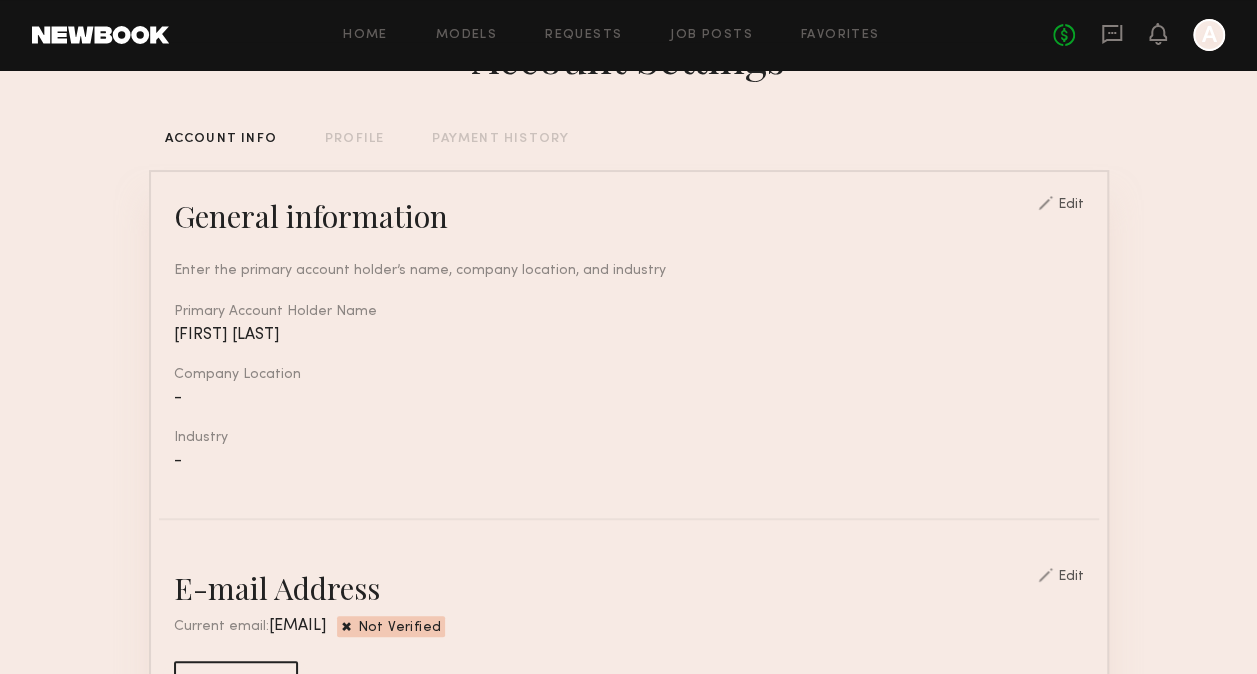 scroll, scrollTop: 312, scrollLeft: 0, axis: vertical 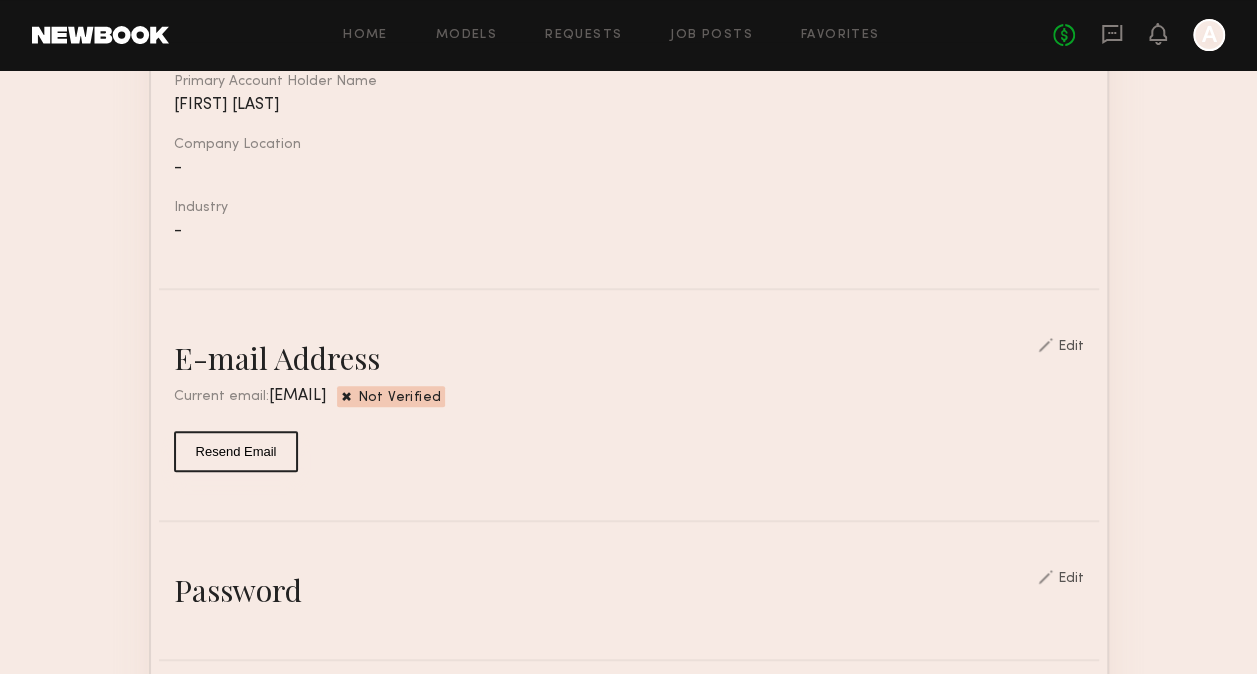 click on "Edit" 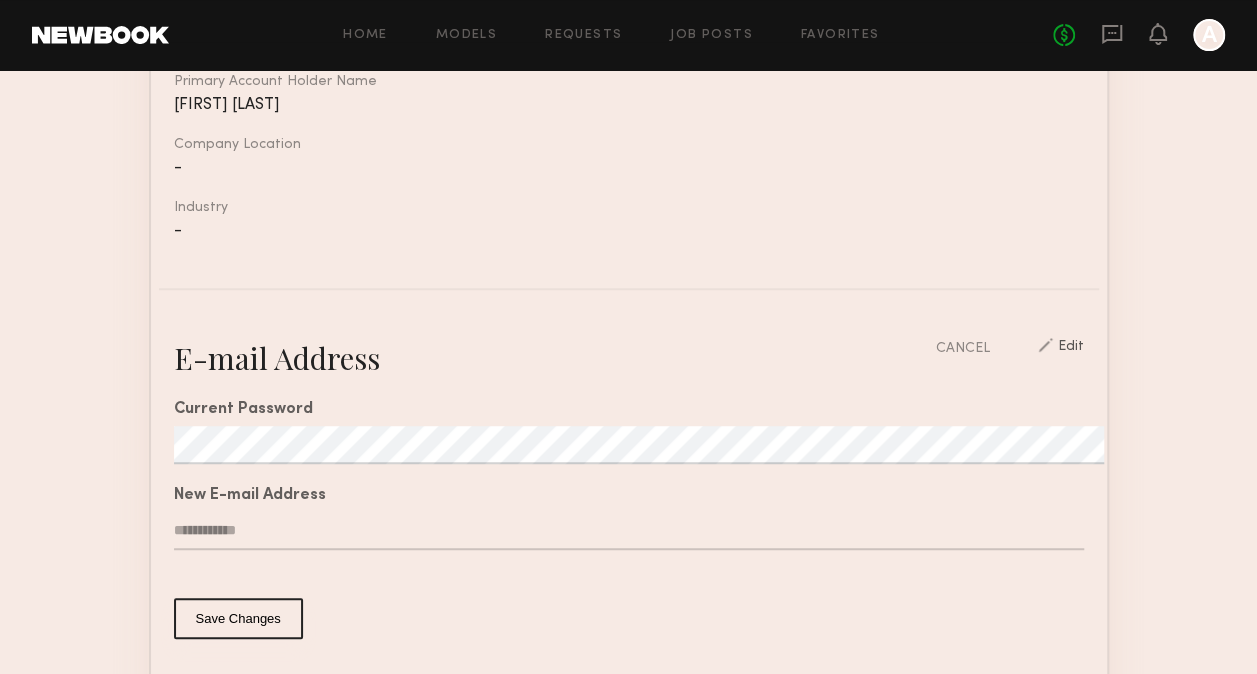click 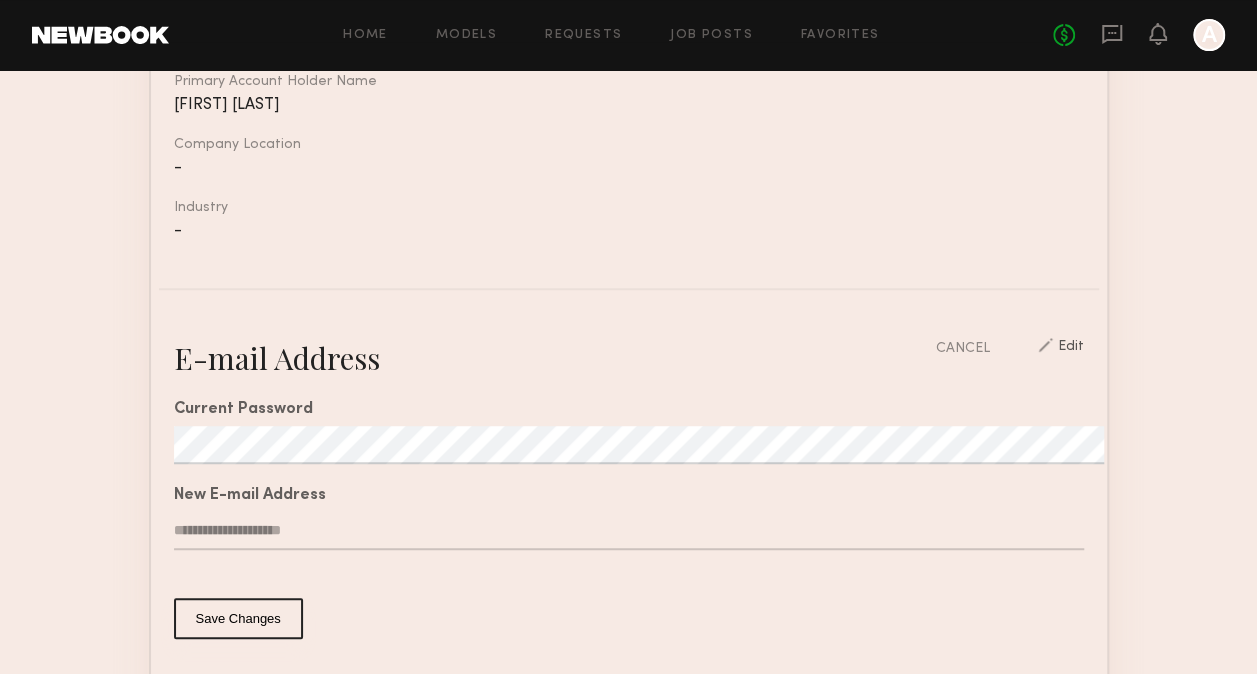 type on "**********" 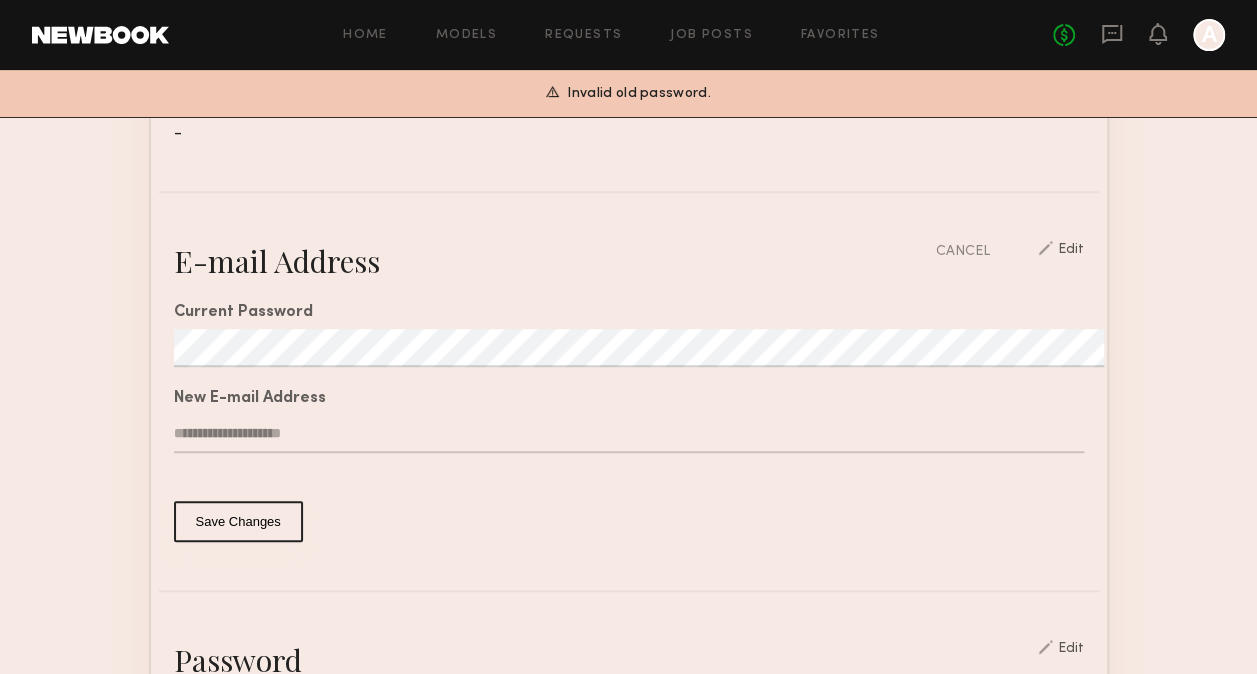 scroll, scrollTop: 410, scrollLeft: 0, axis: vertical 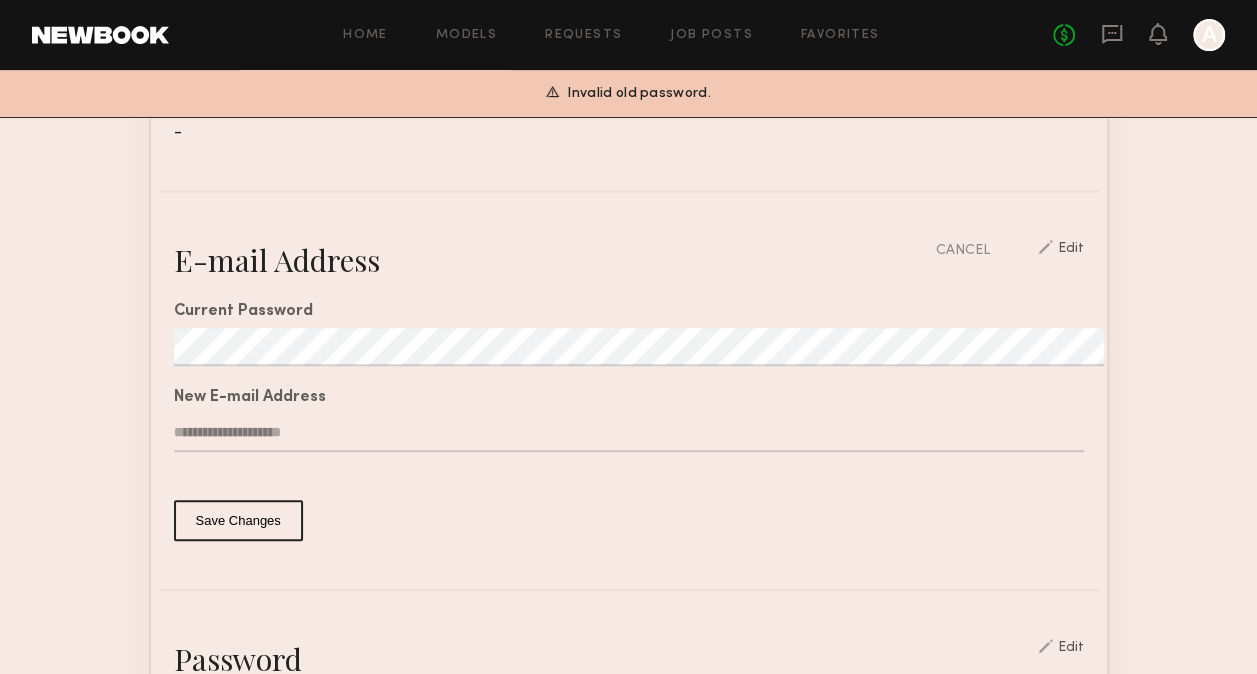 click on "**********" at bounding box center (628, 653) 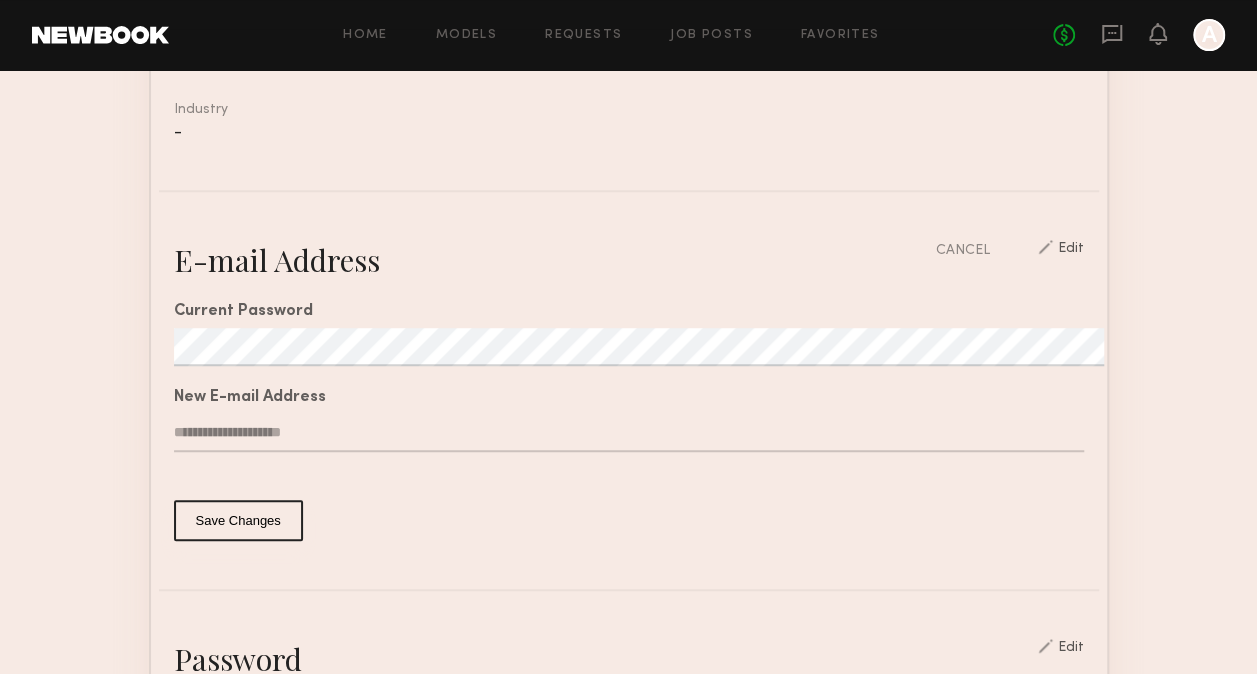 click on "Save Changes" 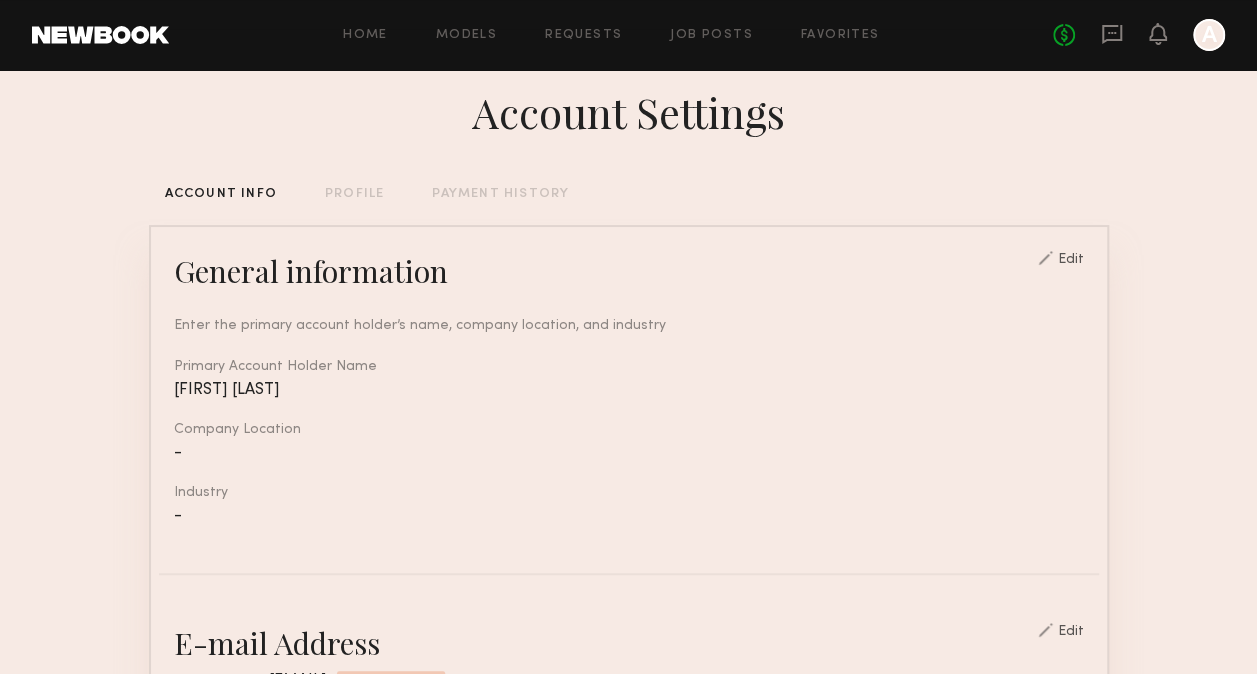 scroll, scrollTop: 10, scrollLeft: 0, axis: vertical 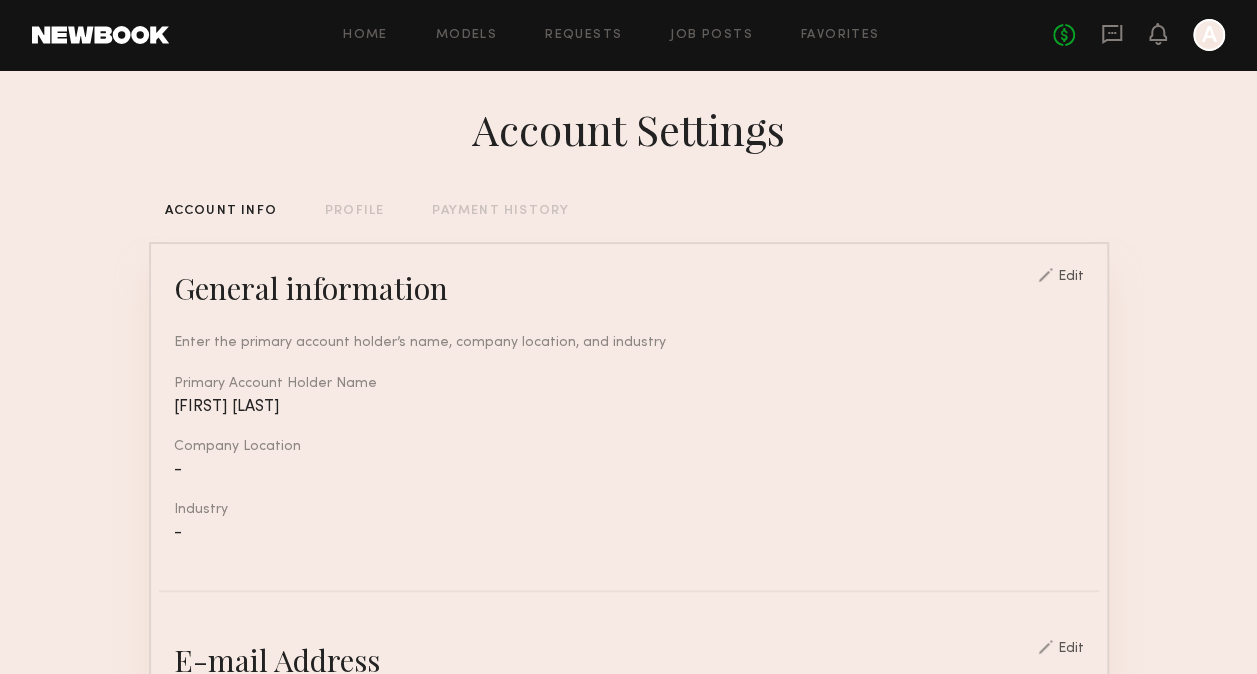 click on "Edit" 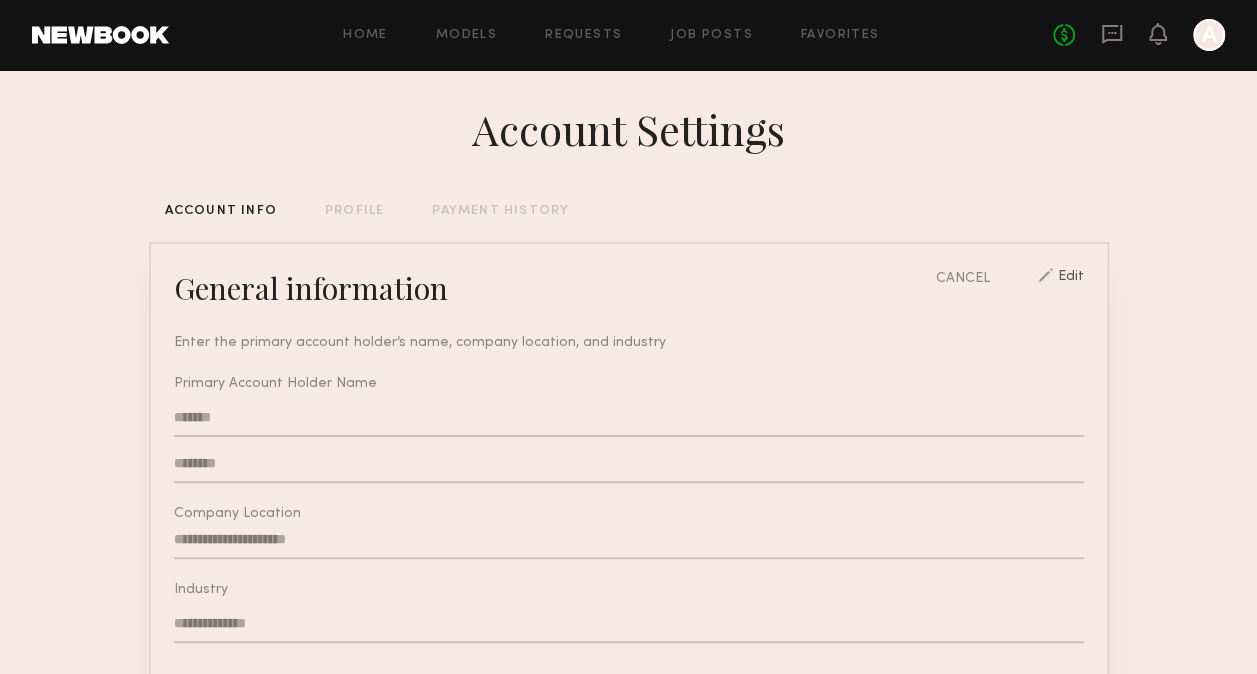 drag, startPoint x: 286, startPoint y: 459, endPoint x: 31, endPoint y: 466, distance: 255.09605 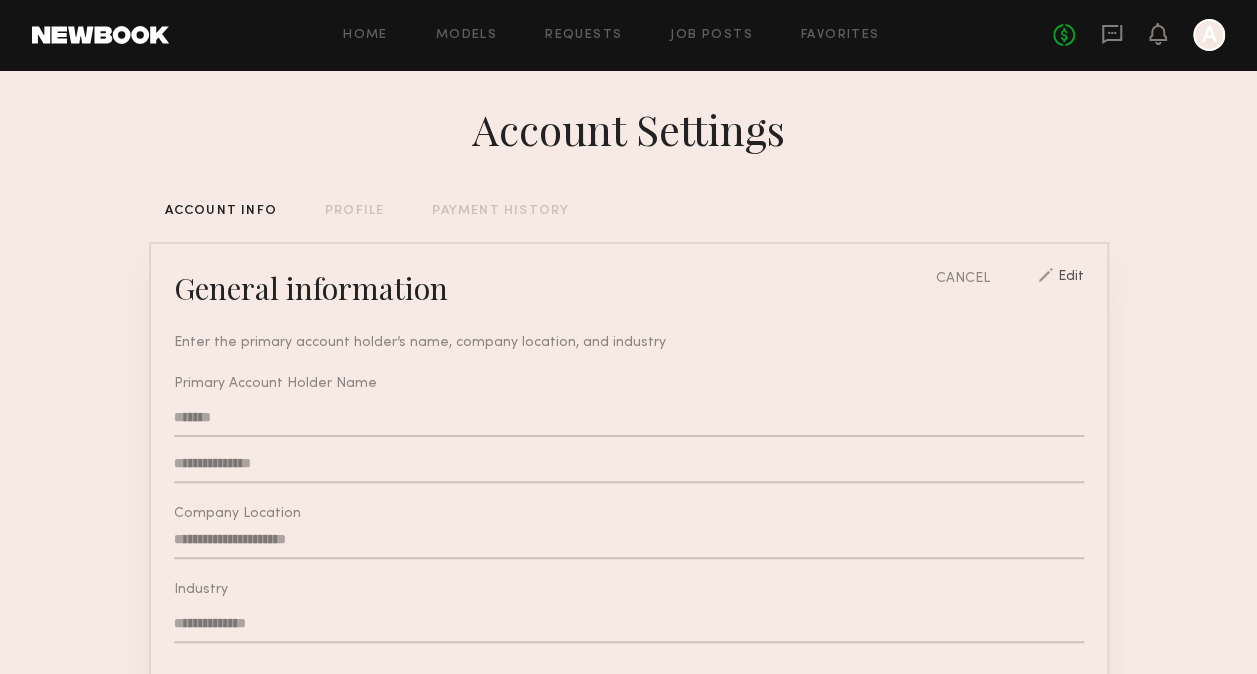 type 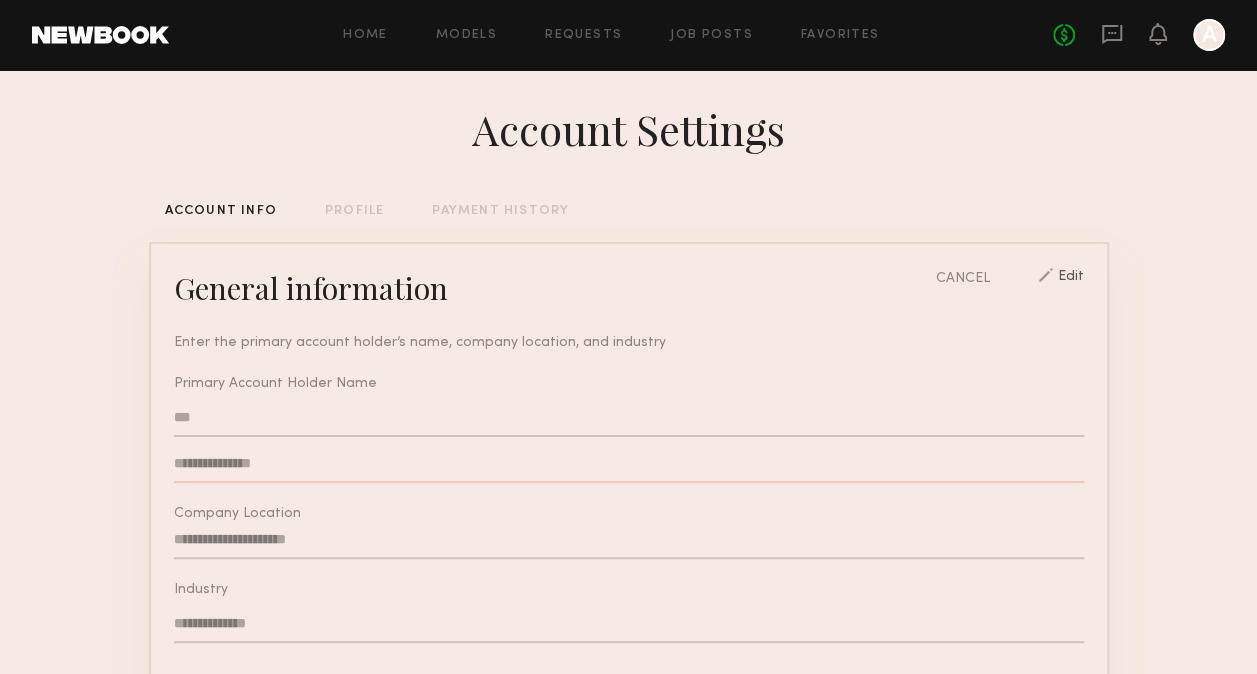 type on "***" 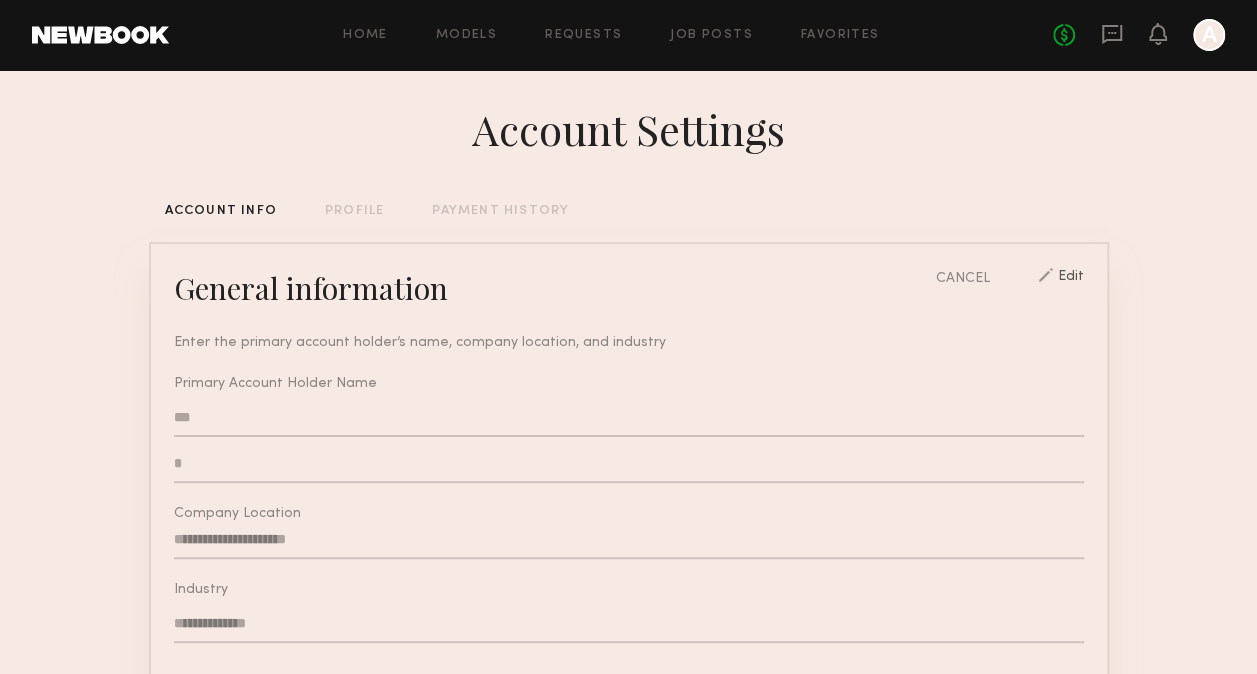 type on "*" 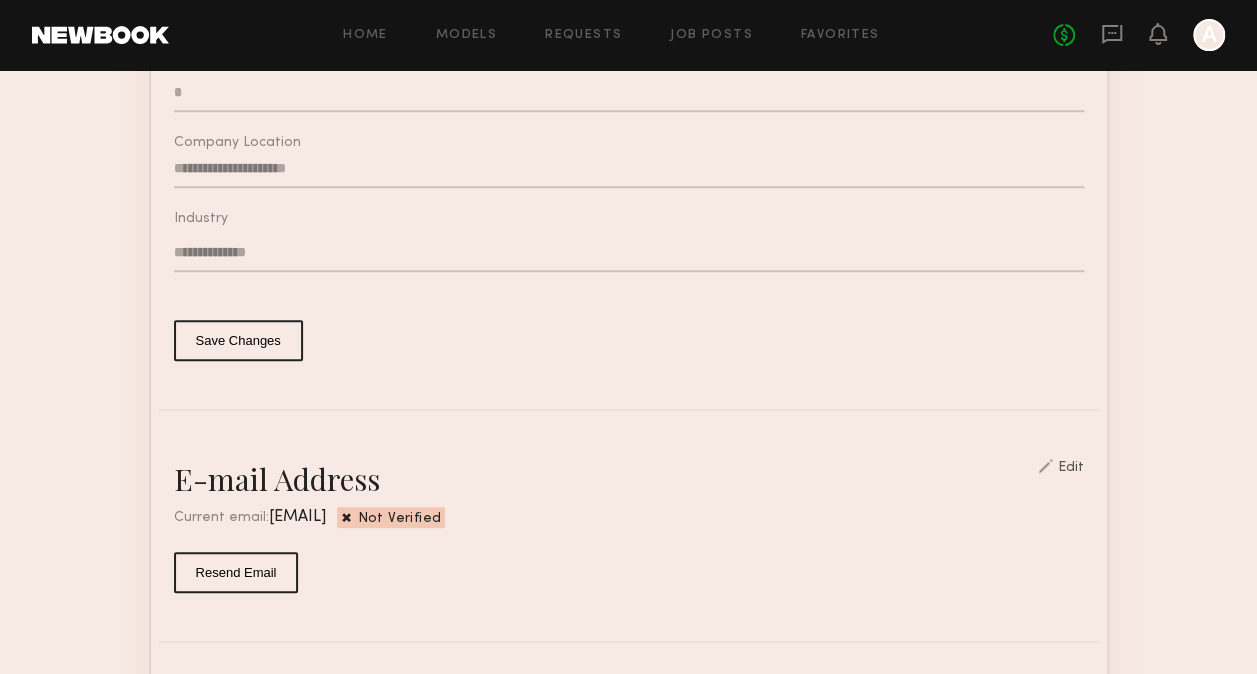 scroll, scrollTop: 425, scrollLeft: 0, axis: vertical 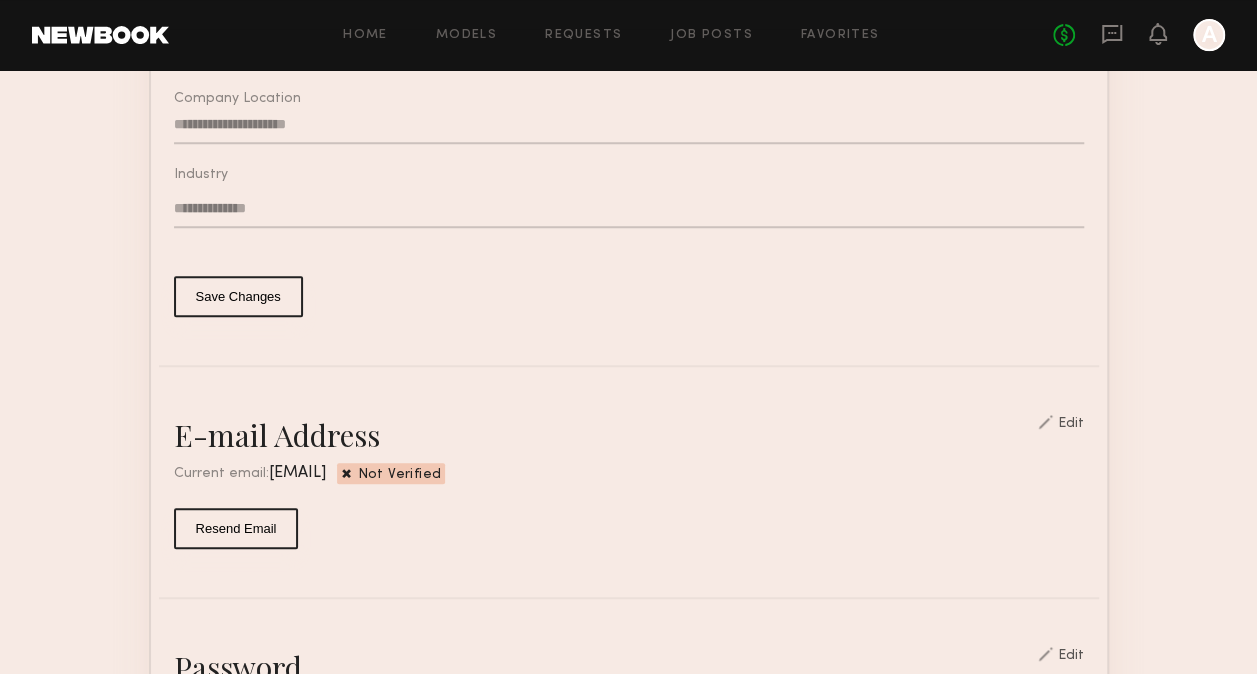 type on "****" 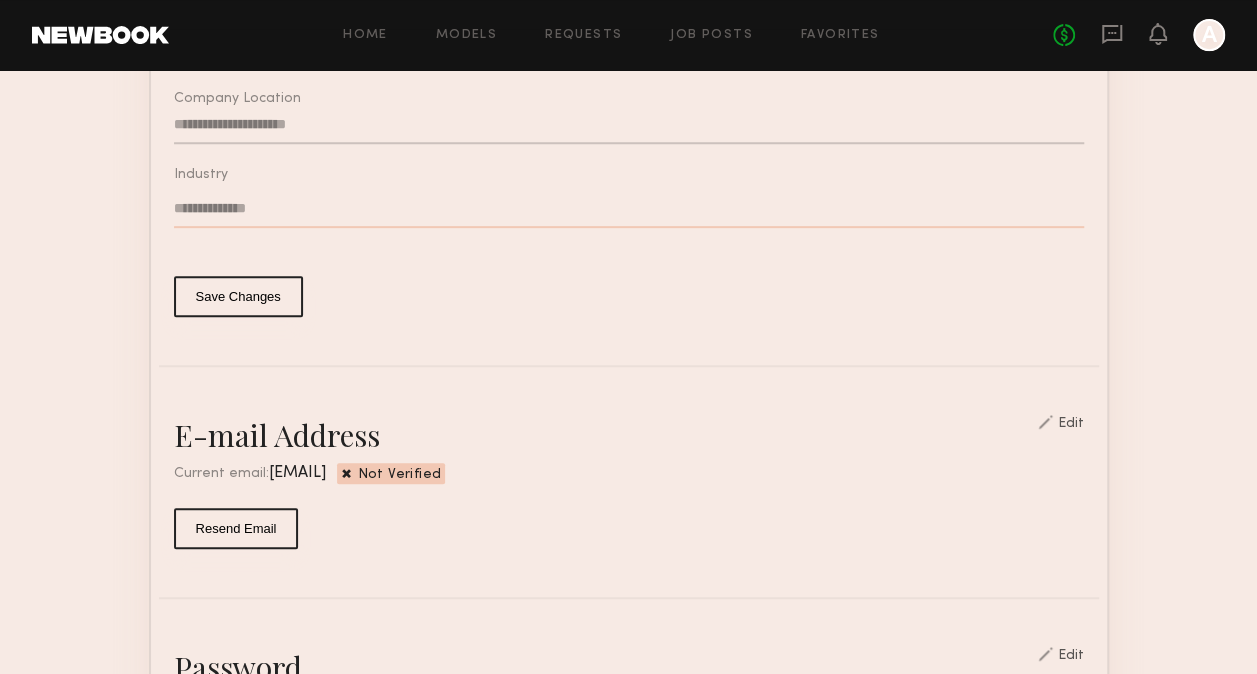 click on "Save Changes" 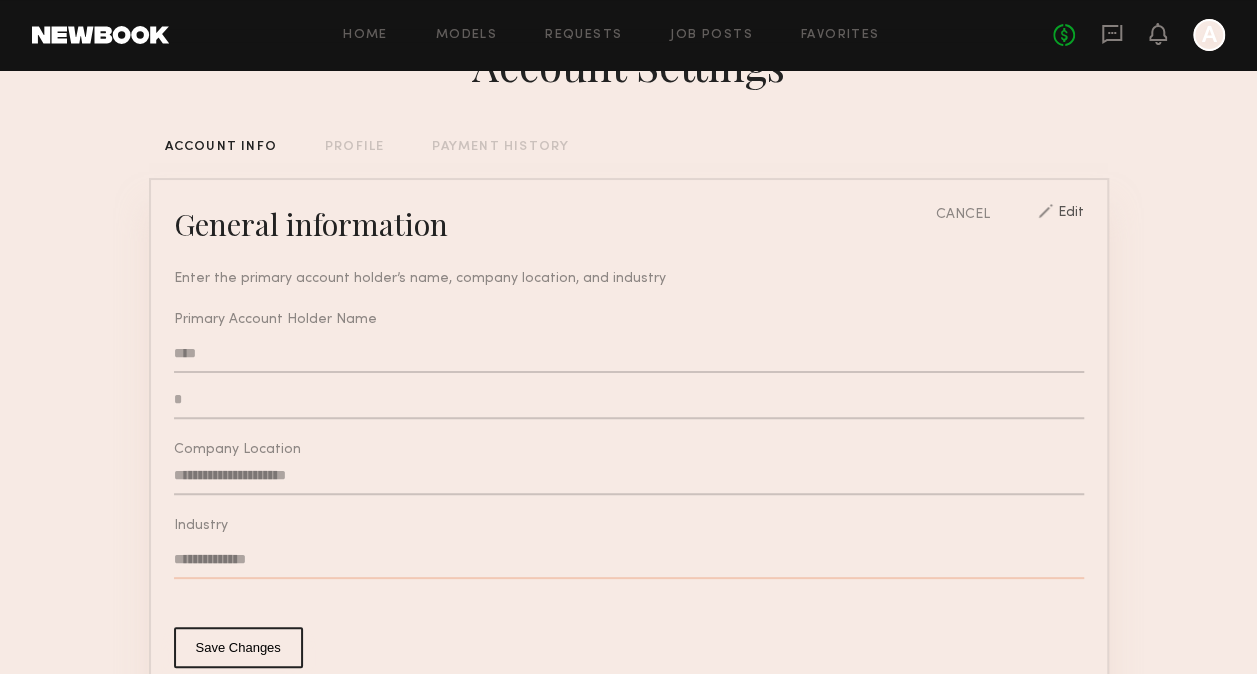 scroll, scrollTop: 59, scrollLeft: 0, axis: vertical 